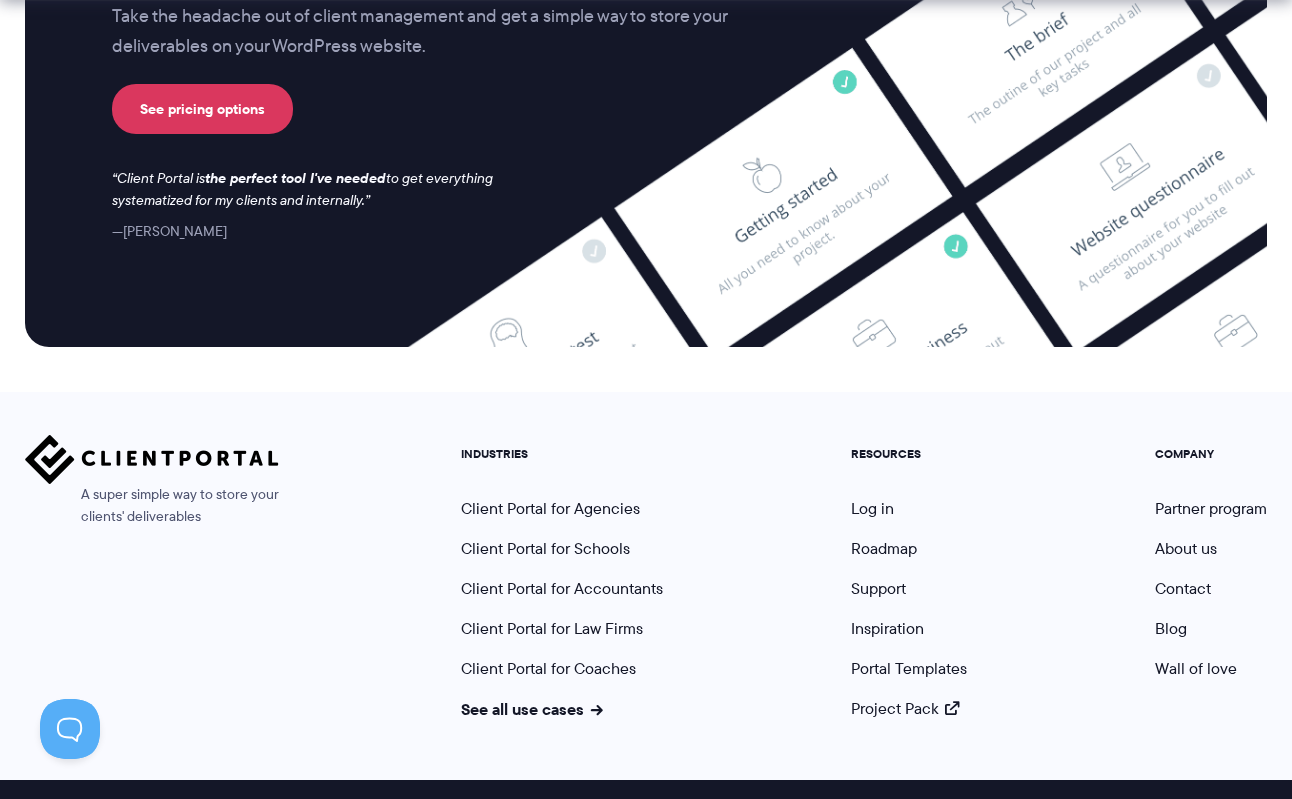 scroll, scrollTop: 8616, scrollLeft: 0, axis: vertical 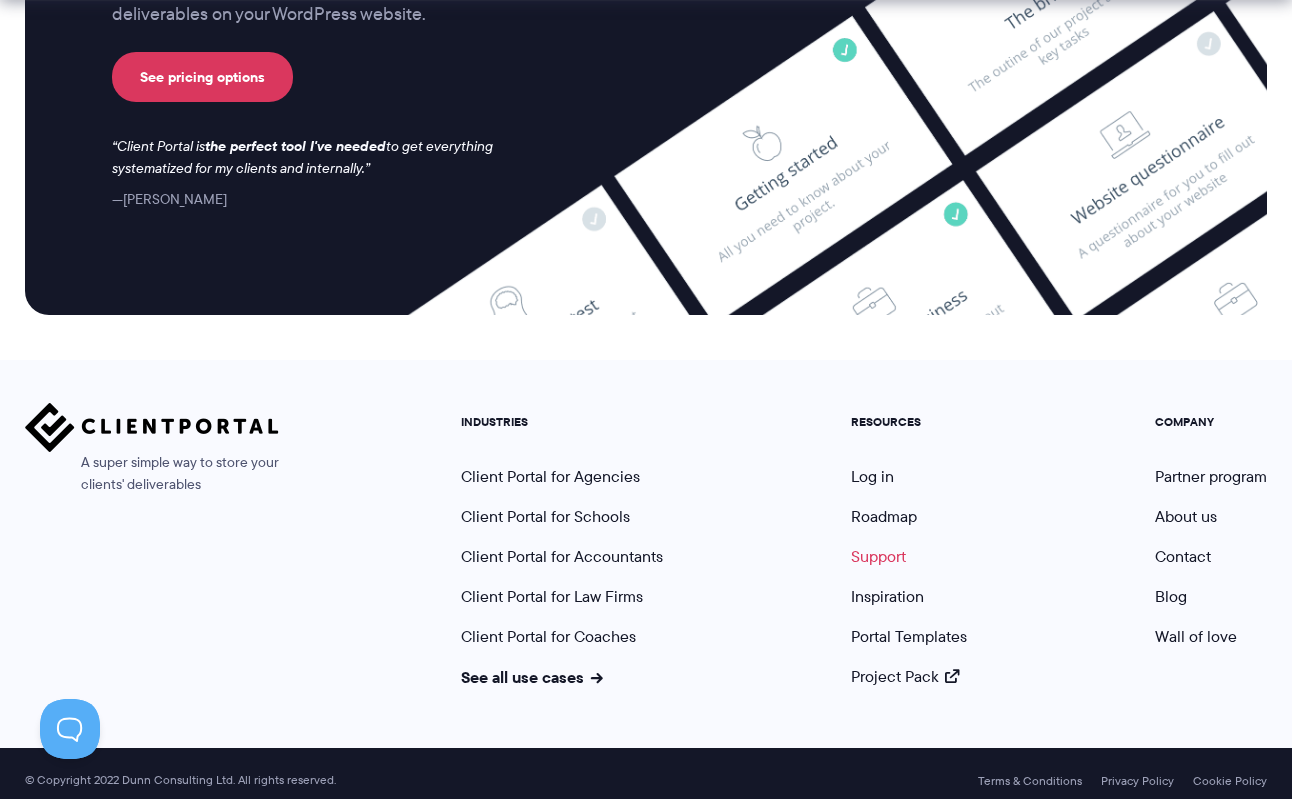 click on "Support" at bounding box center (878, 556) 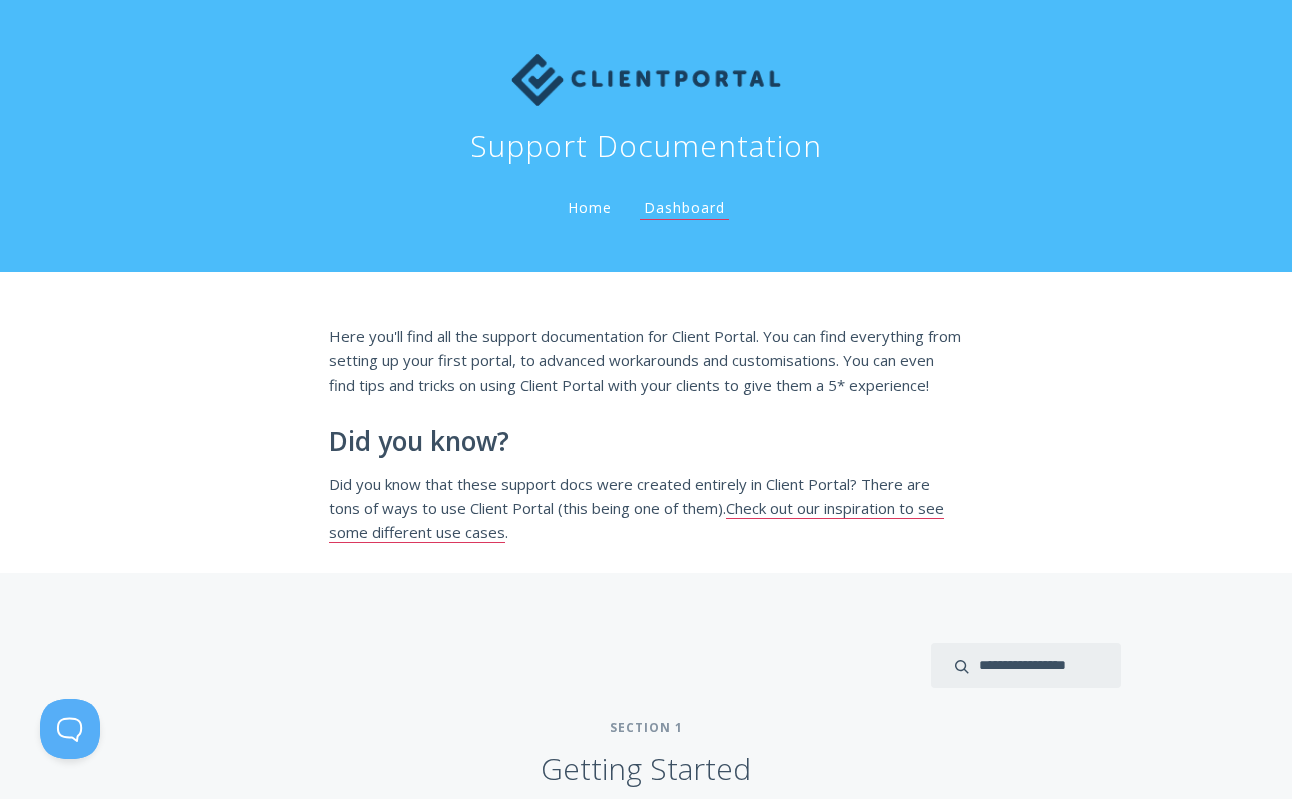 scroll, scrollTop: 4174, scrollLeft: 0, axis: vertical 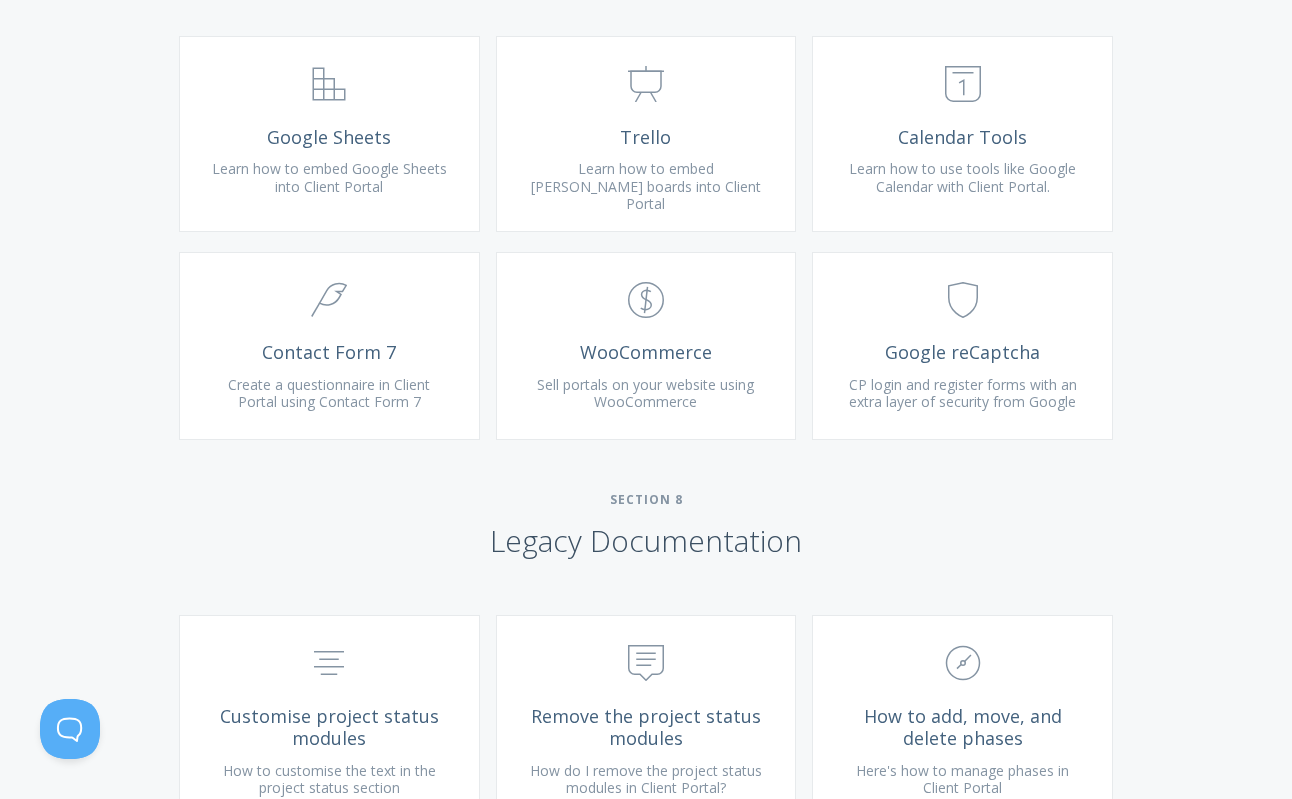 click on "Type more than three characters to get results.   See search results below.   No search results. All modules are shown below.           Section 1  Getting Started
.st0{fill:none;stroke:#000000;stroke-width:2;stroke-miterlimit:10;}
Untitled-16                 How to install Client Portal   Install Client Portal on your WordPress website
.st0{fill:none;stroke:#000000;stroke-width:2;stroke-miterlimit:10;}
Untitled-13                       Can I use it without WordPress?   Options for using Client Portal without WordPress
.st0{fill:none;stroke:#000000;stroke-width:2;stroke-miterlimit:10;}
1. General                   Setting up your first portal   Set up your first portal within minutes
.st0{fill:none;stroke:#000000;stroke-width:2;stroke-miterlimit:10;}
Untitled-15                     Using content pages   How to set up and use custom content pages                     Untitled-15" at bounding box center [646, -1249] 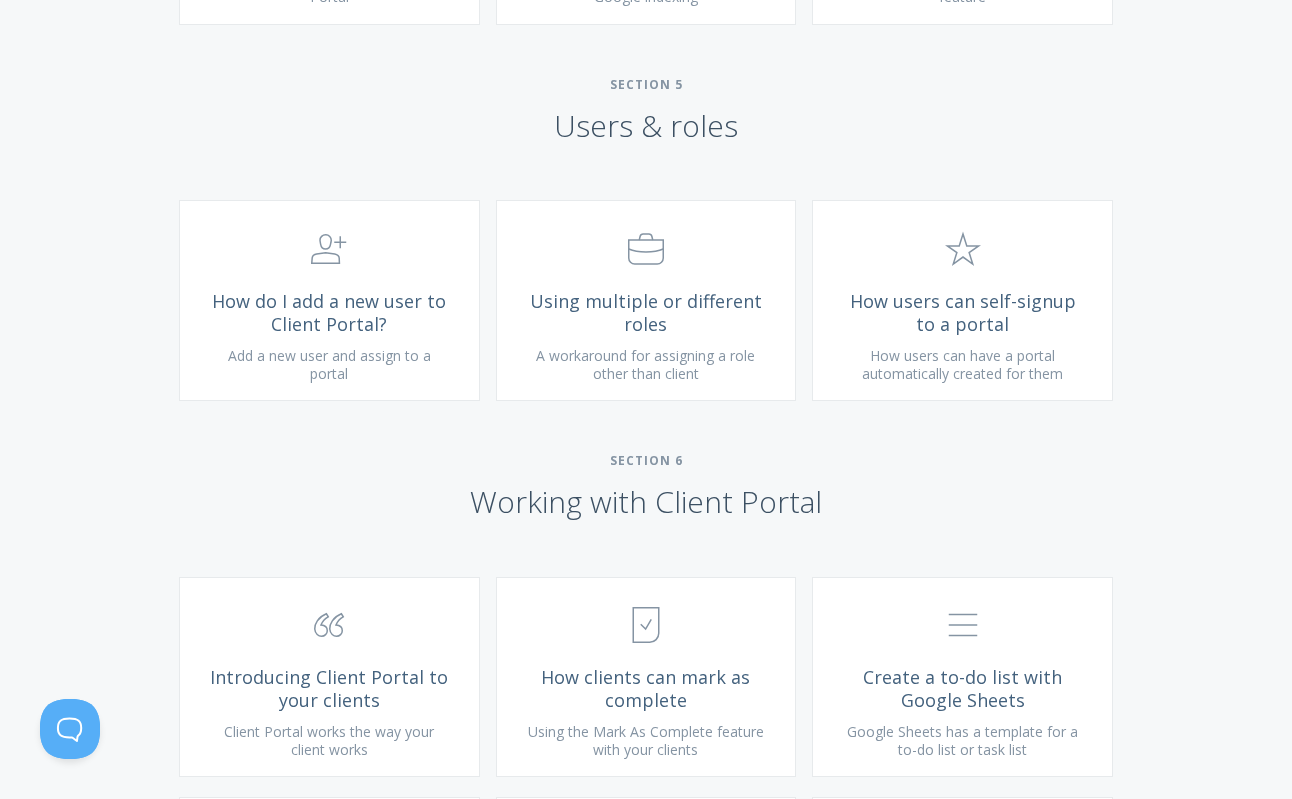 scroll, scrollTop: 3019, scrollLeft: 0, axis: vertical 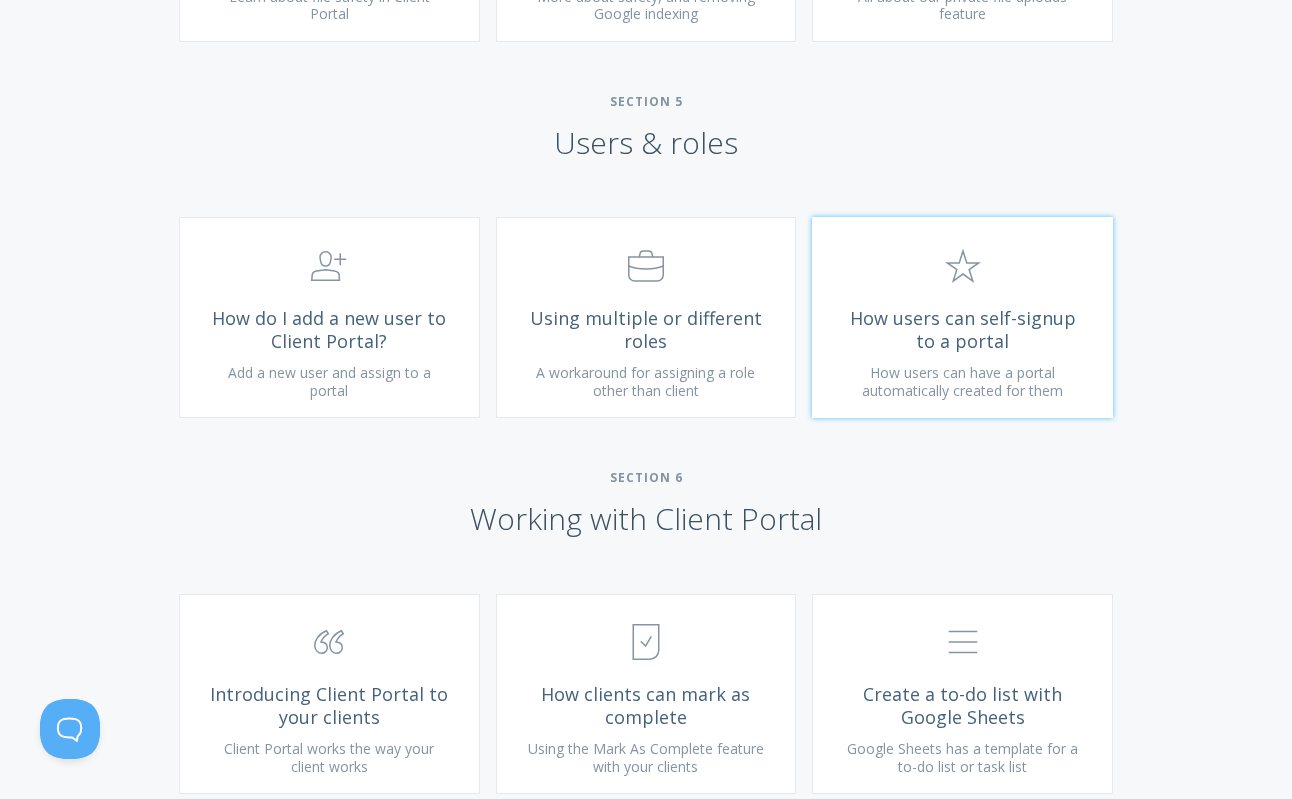 click on ".cls-1{fill:none;stroke:#000;stroke-miterlimit:10;stroke-width:2px;} 1. General" 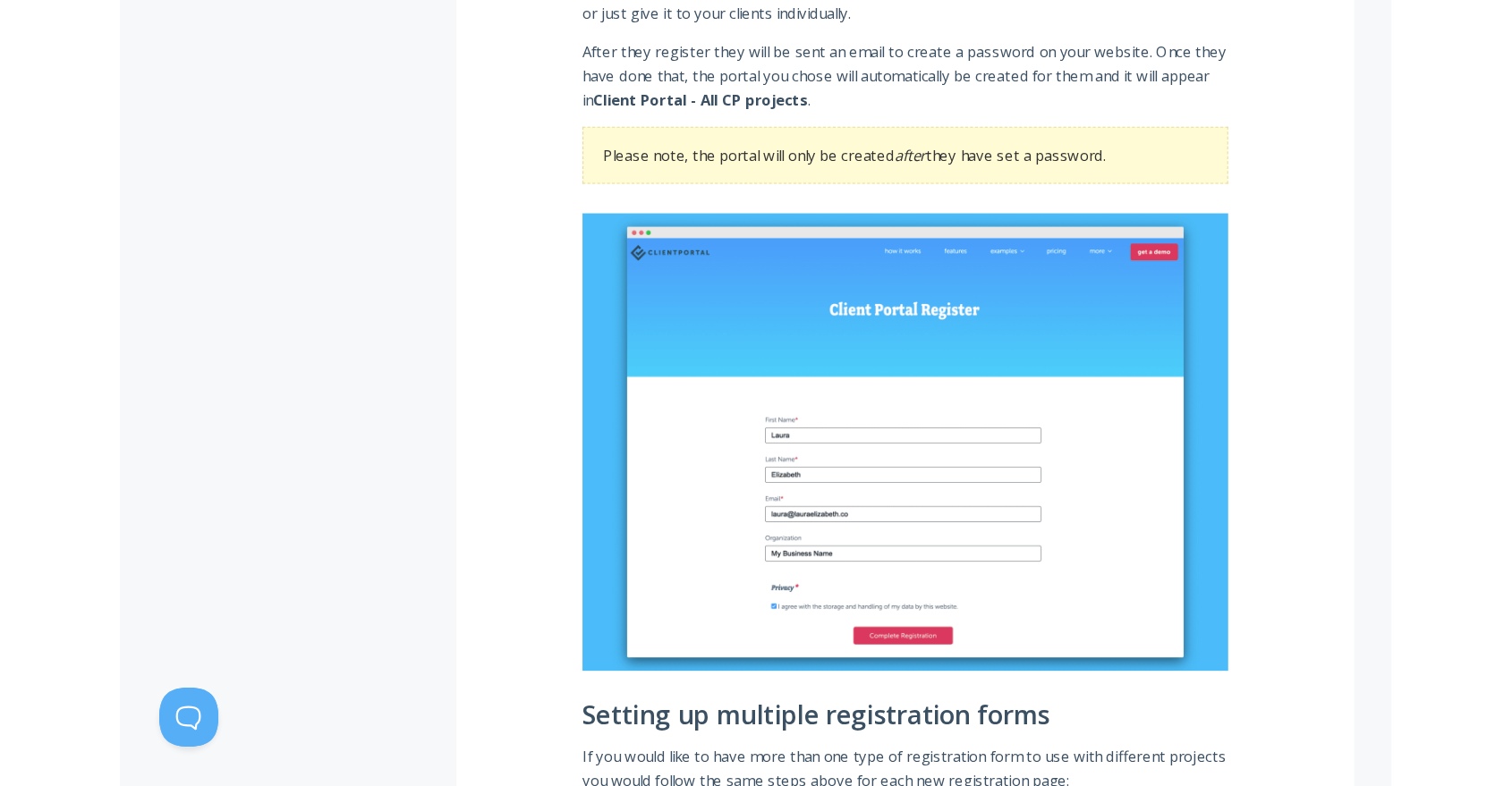 scroll, scrollTop: 3298, scrollLeft: 0, axis: vertical 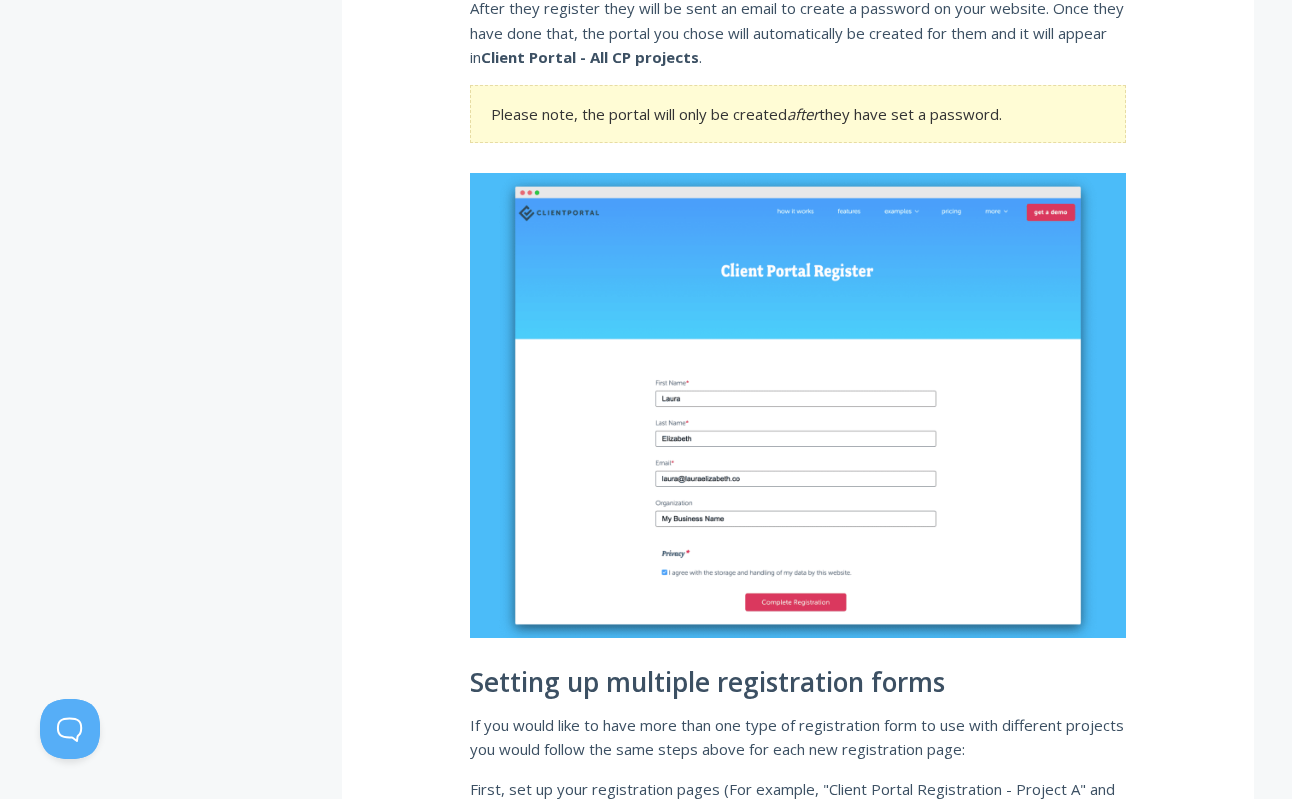 drag, startPoint x: 472, startPoint y: 172, endPoint x: 1120, endPoint y: 635, distance: 796.4126 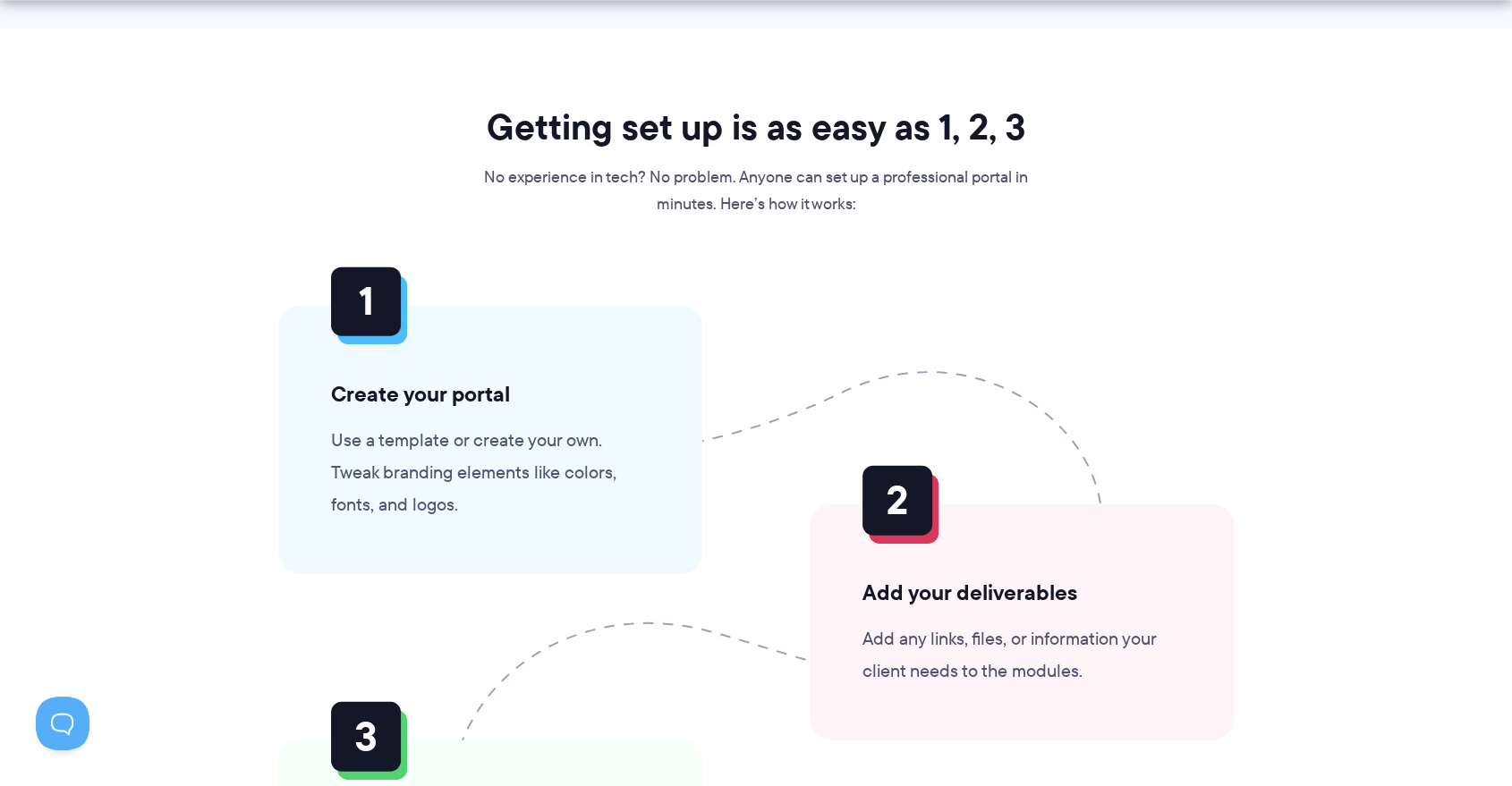 scroll, scrollTop: 7422, scrollLeft: 0, axis: vertical 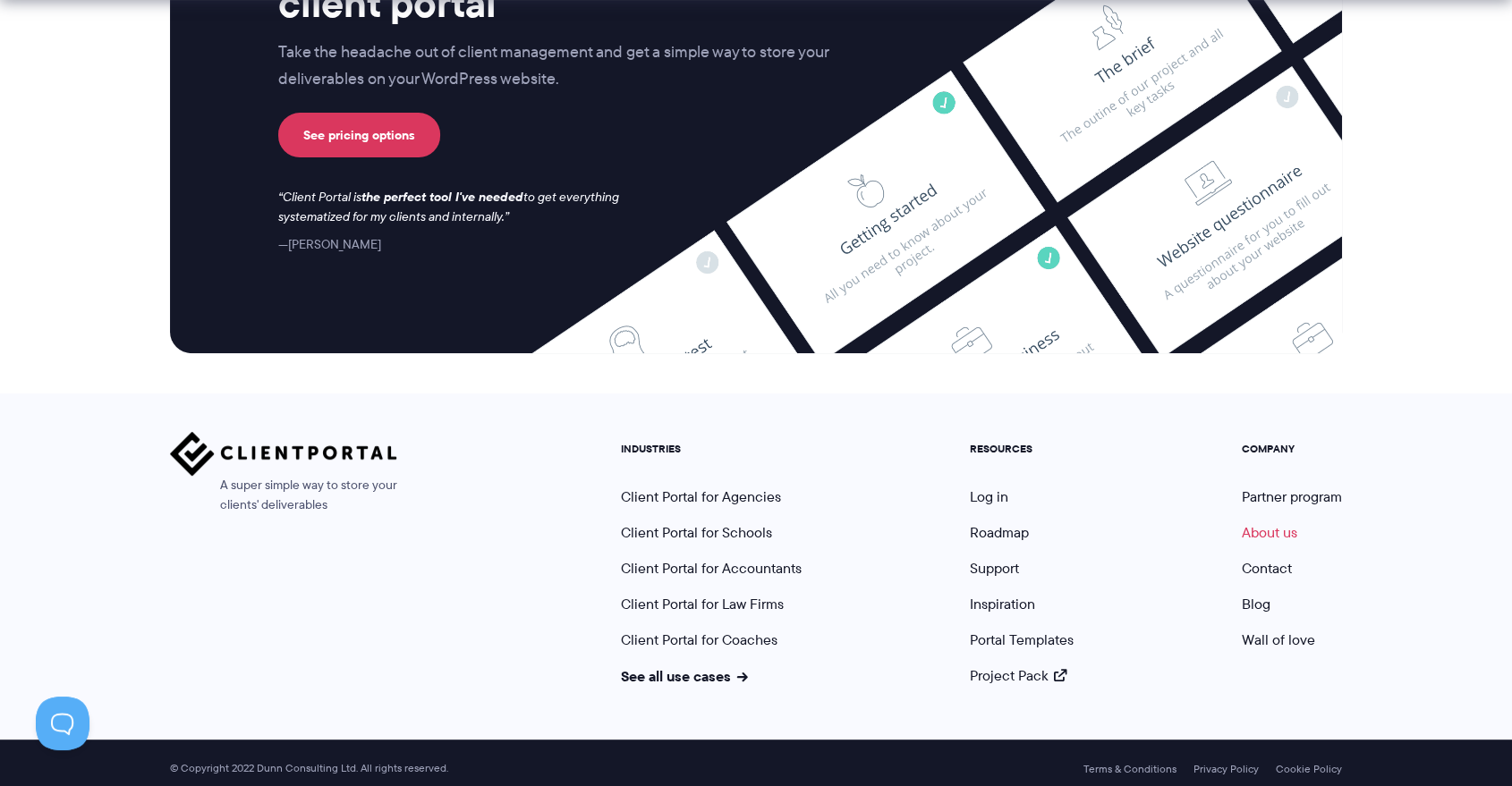 click on "About us" at bounding box center [1270, 532] 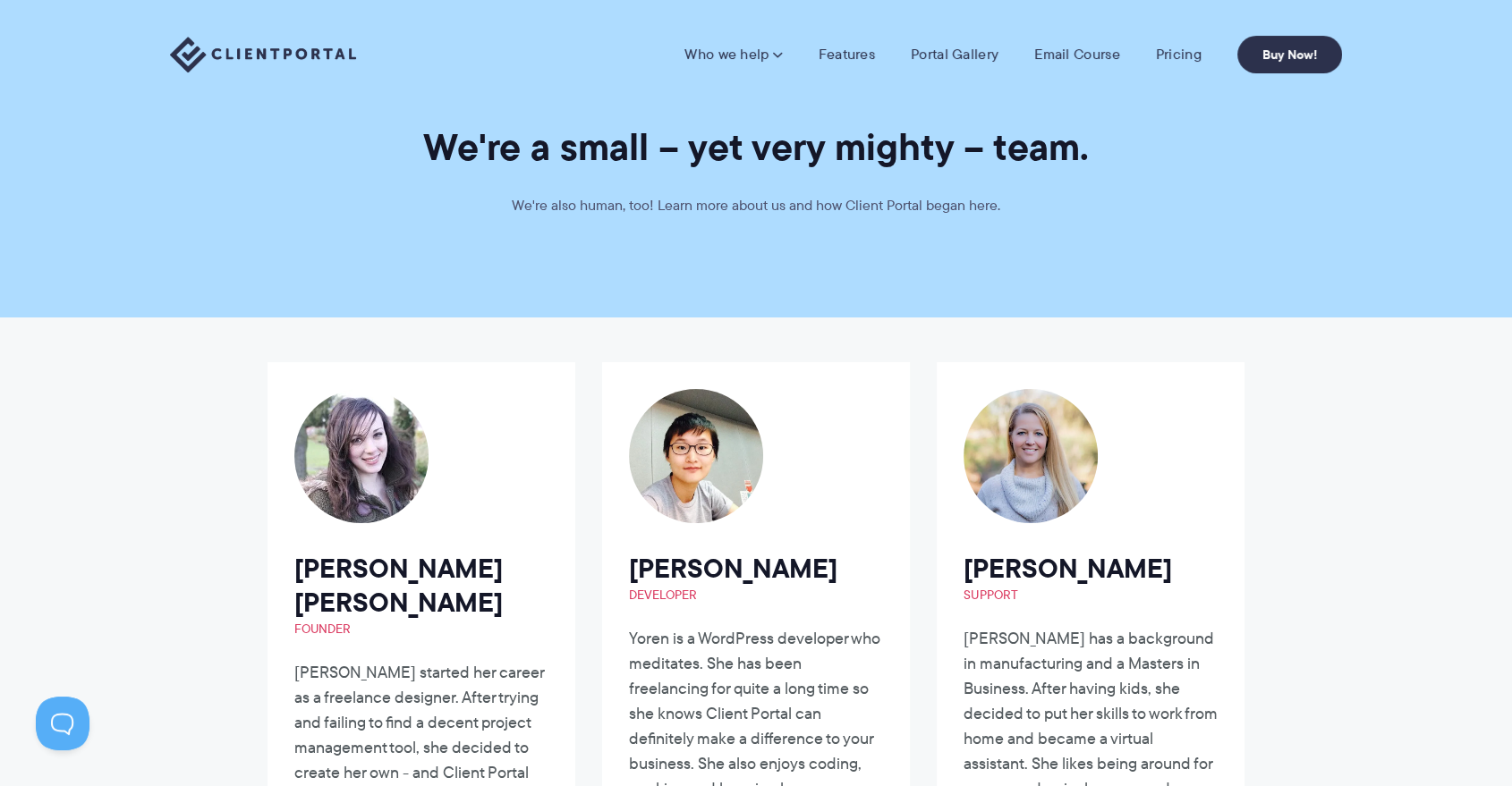 scroll, scrollTop: 0, scrollLeft: 0, axis: both 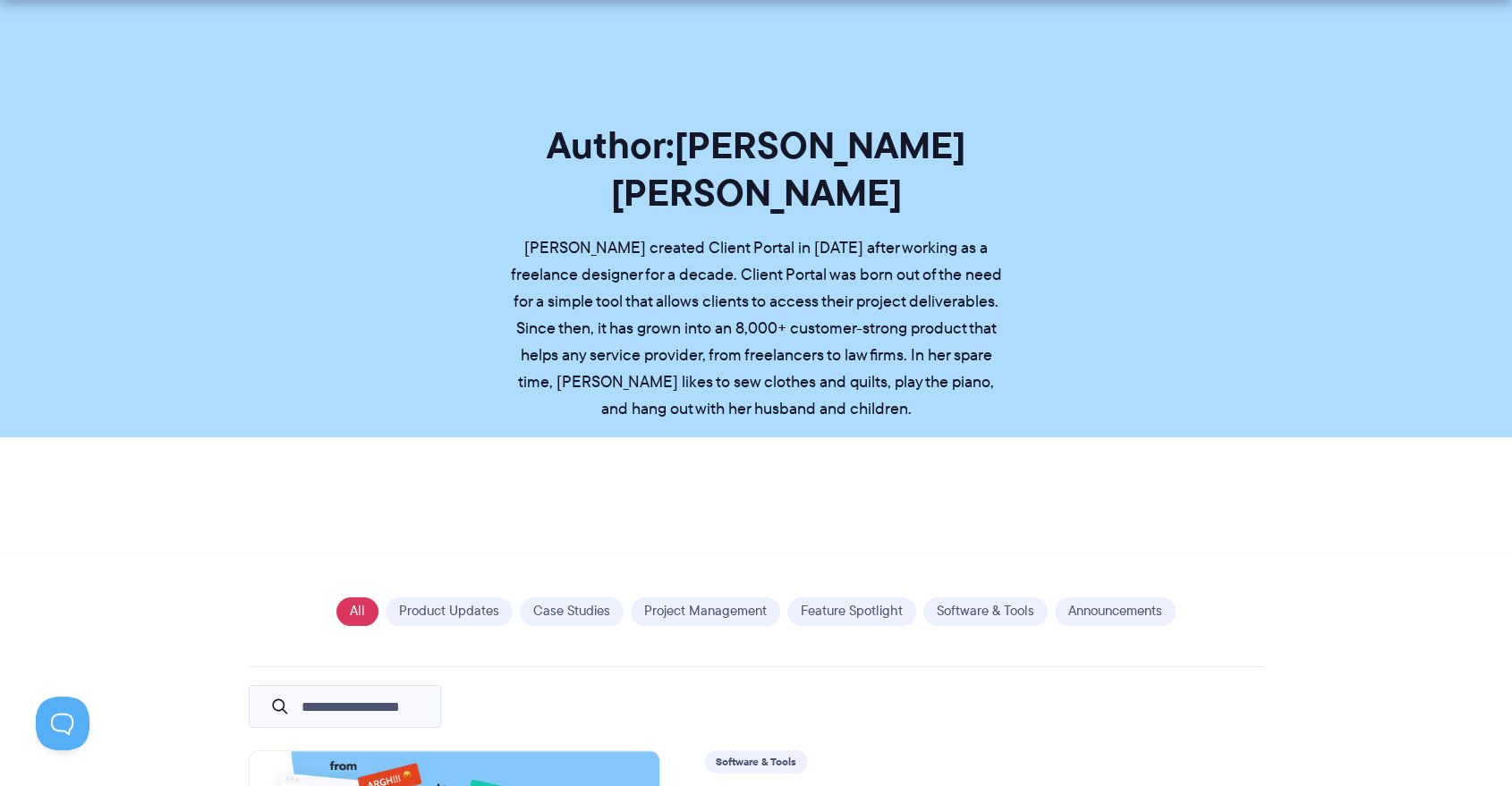 click on "Author:  Laura Elizabeth Laura created Client Portal in 2016 after working as a freelance designer for a decade. Client Portal was born out of the need for a simple tool that allows clients to access their project deliverables. Since then, it has grown into an 8,000+ customer-strong product that helps any service provider, from freelancers to law firms. In her spare time, Laura likes to sew clothes and quilts, play the piano, and hang out with her husband and children." at bounding box center (756, 258) 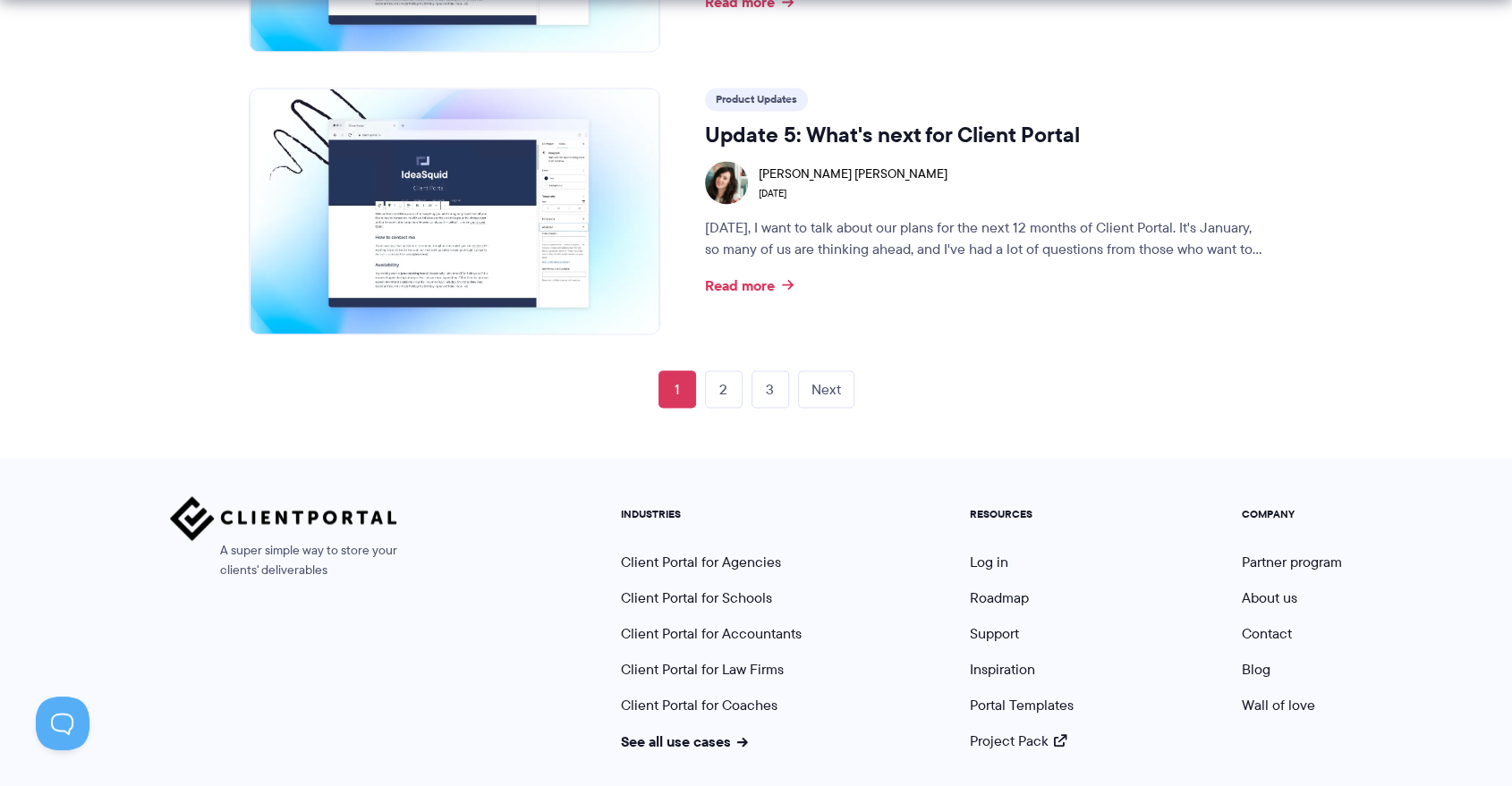scroll, scrollTop: 3273, scrollLeft: 0, axis: vertical 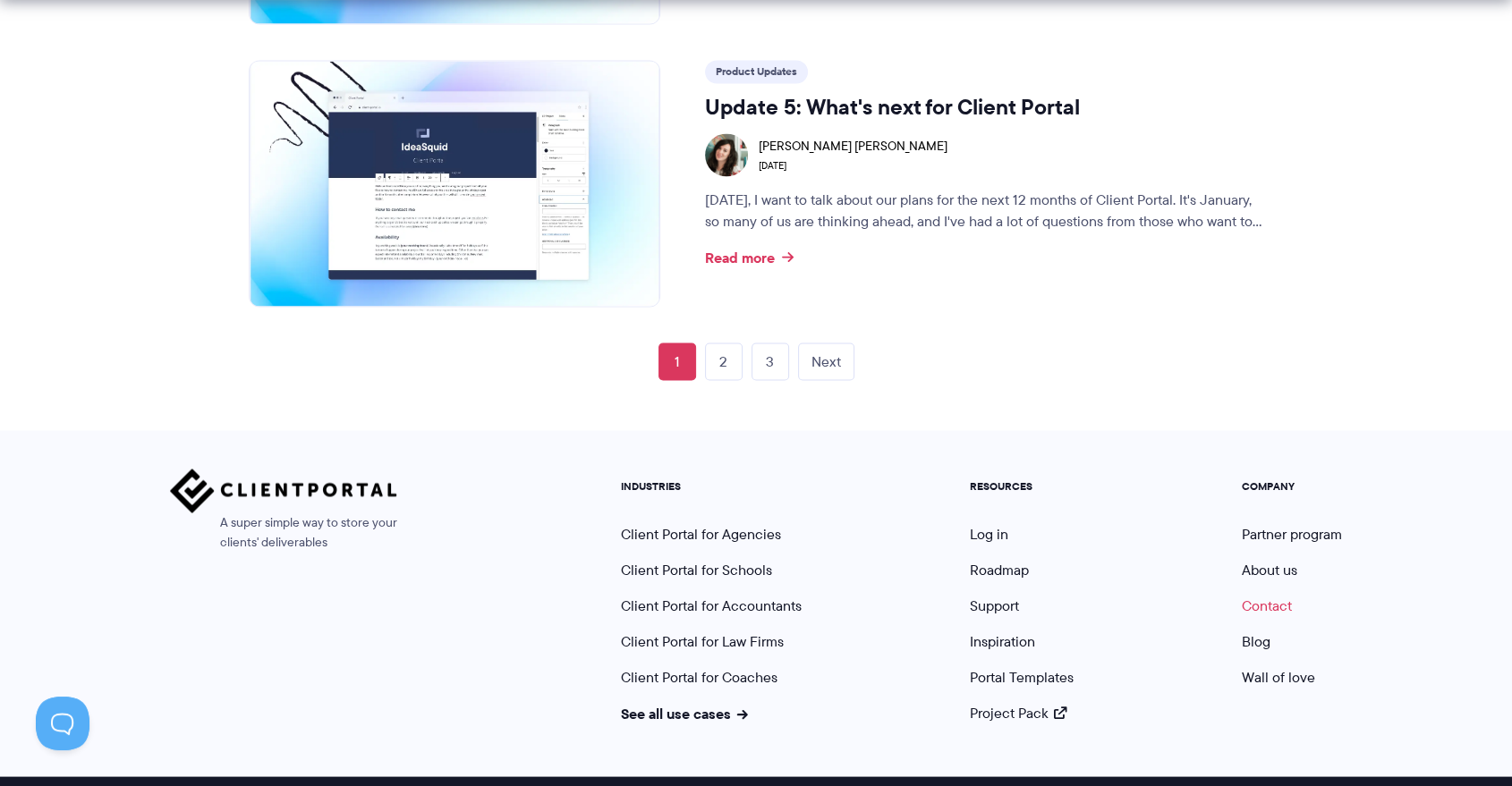 click on "Contact" at bounding box center [1267, 604] 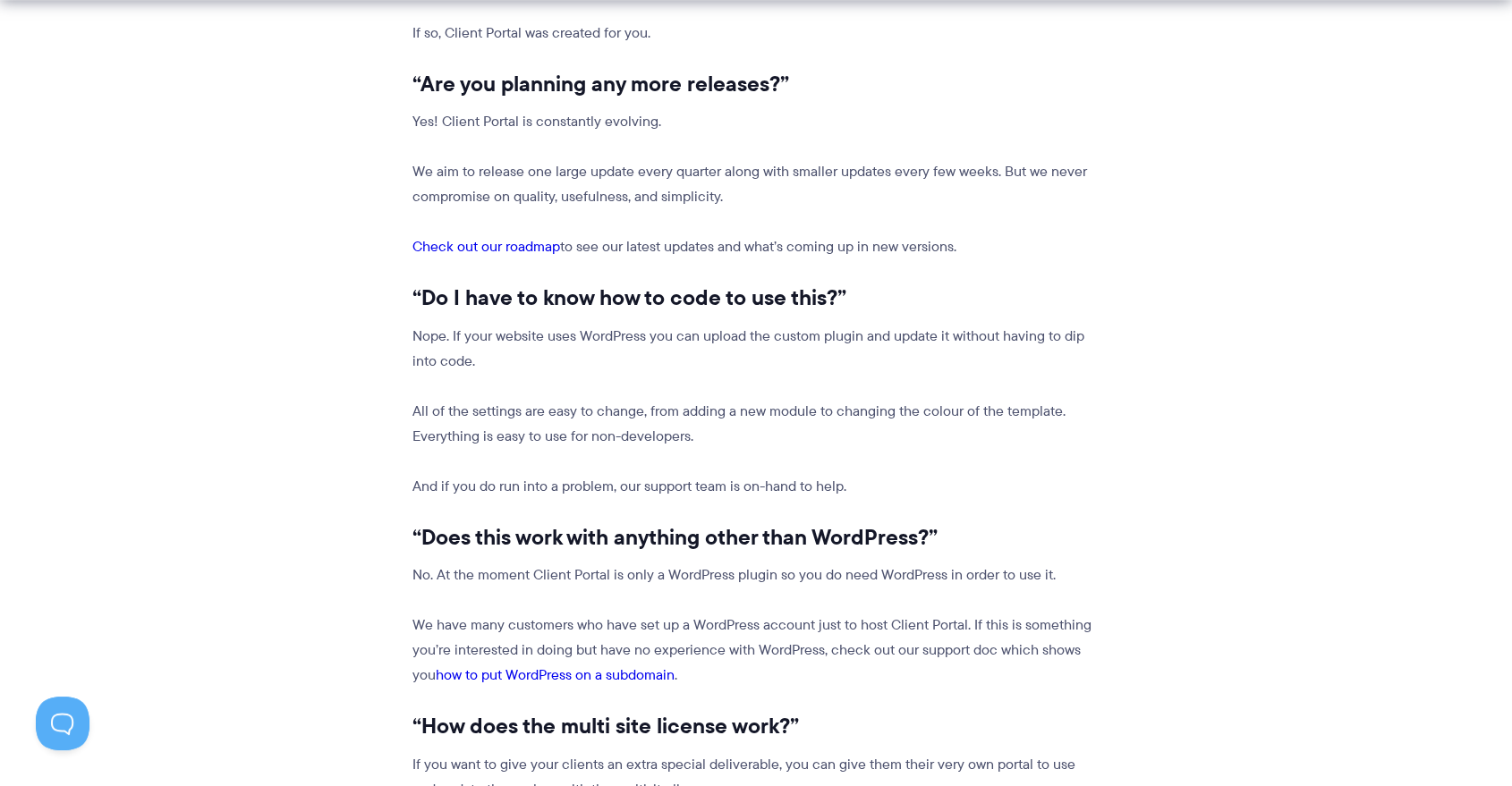 scroll, scrollTop: 2277, scrollLeft: 0, axis: vertical 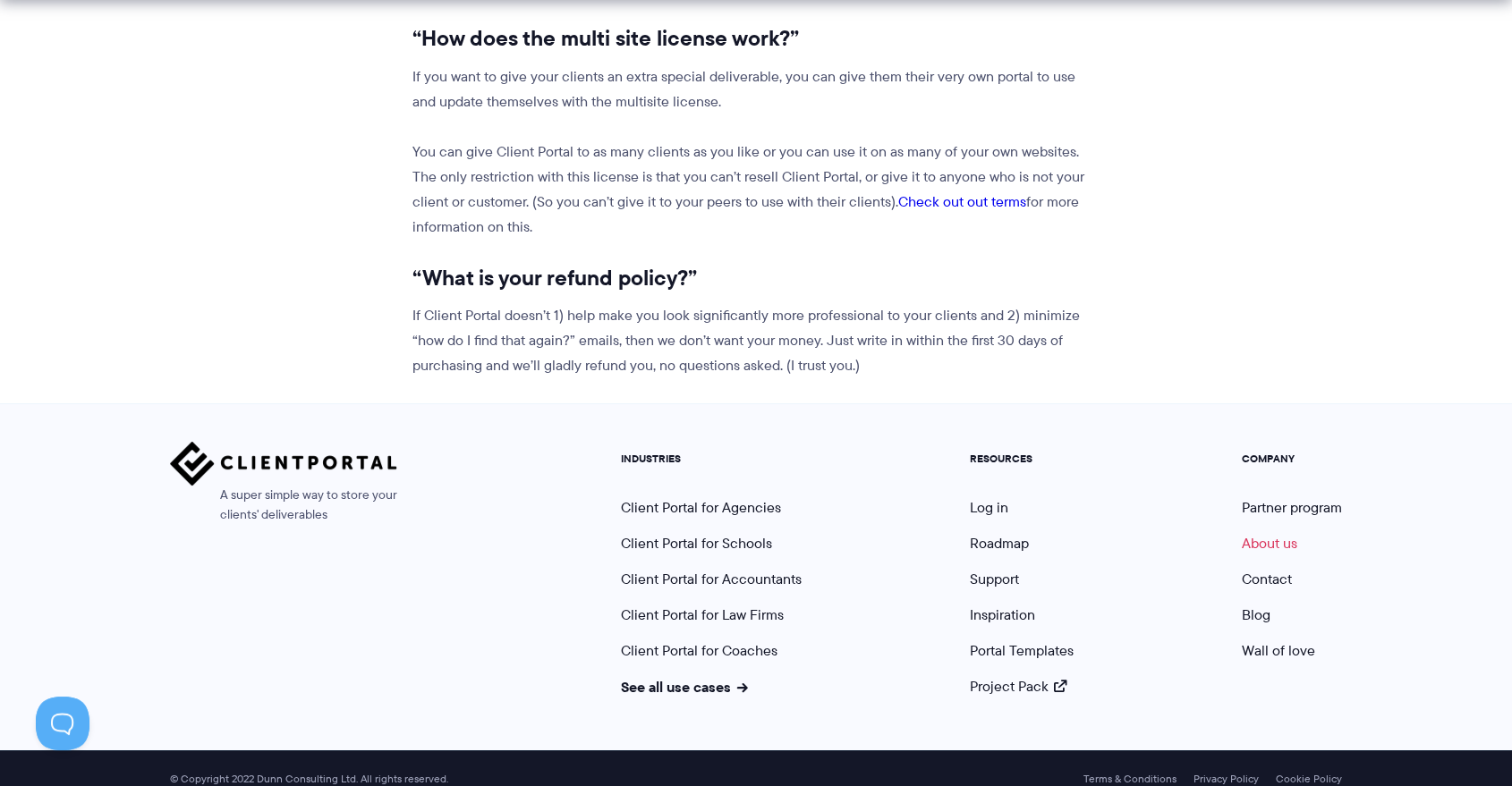 click on "About us" at bounding box center (1270, 543) 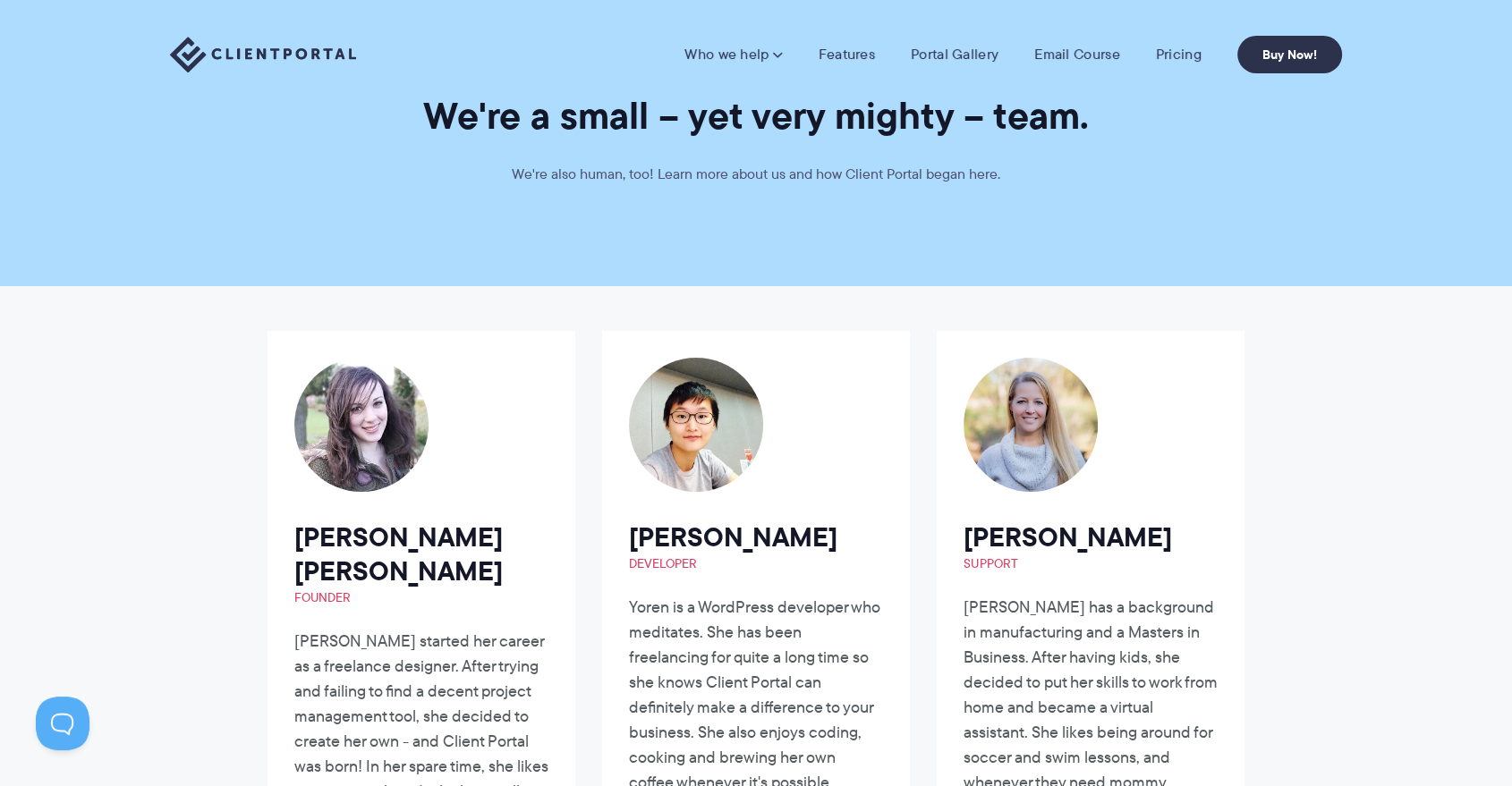 scroll, scrollTop: 0, scrollLeft: 0, axis: both 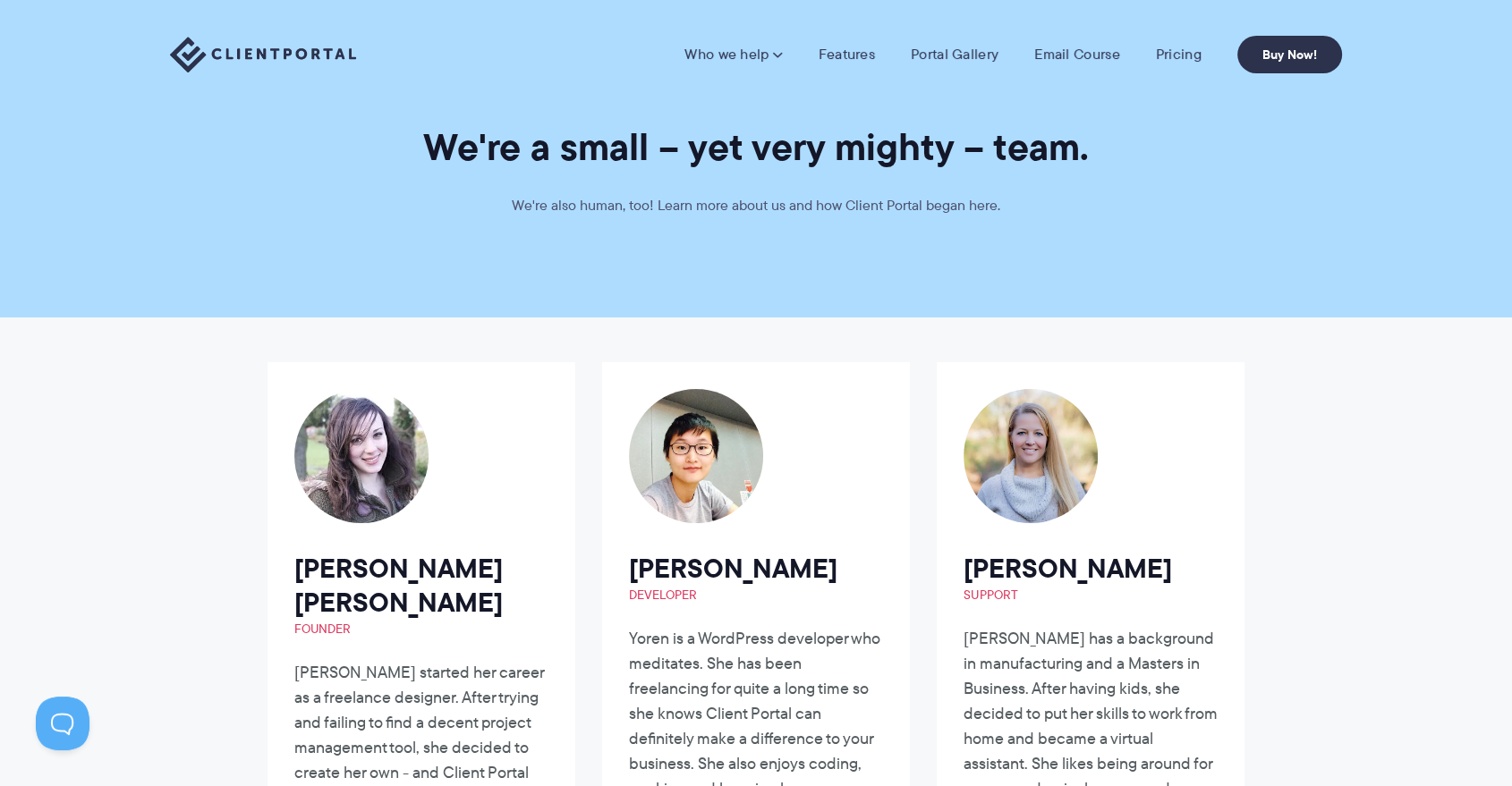click at bounding box center [361, 456] 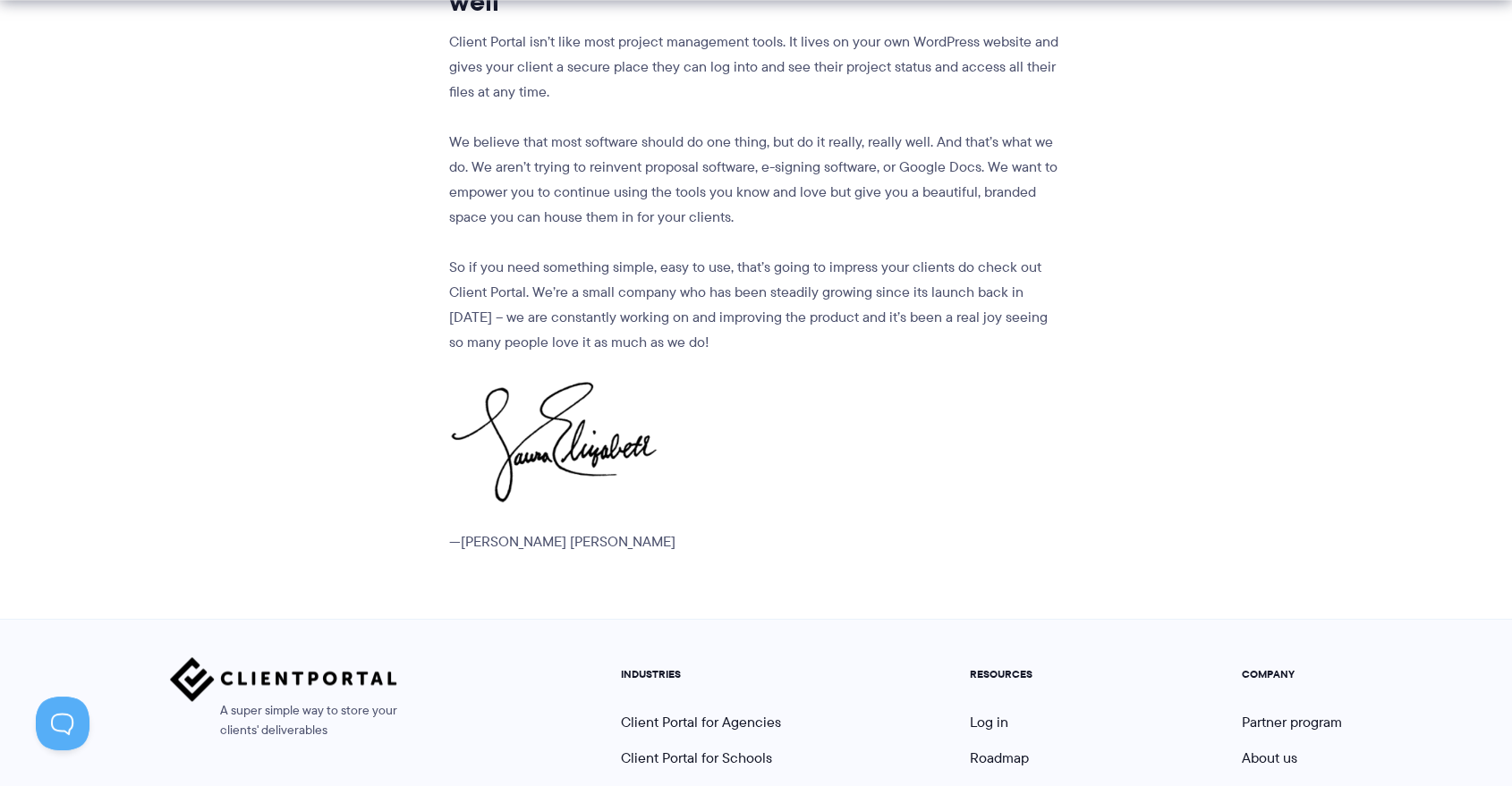 scroll, scrollTop: 2273, scrollLeft: 0, axis: vertical 